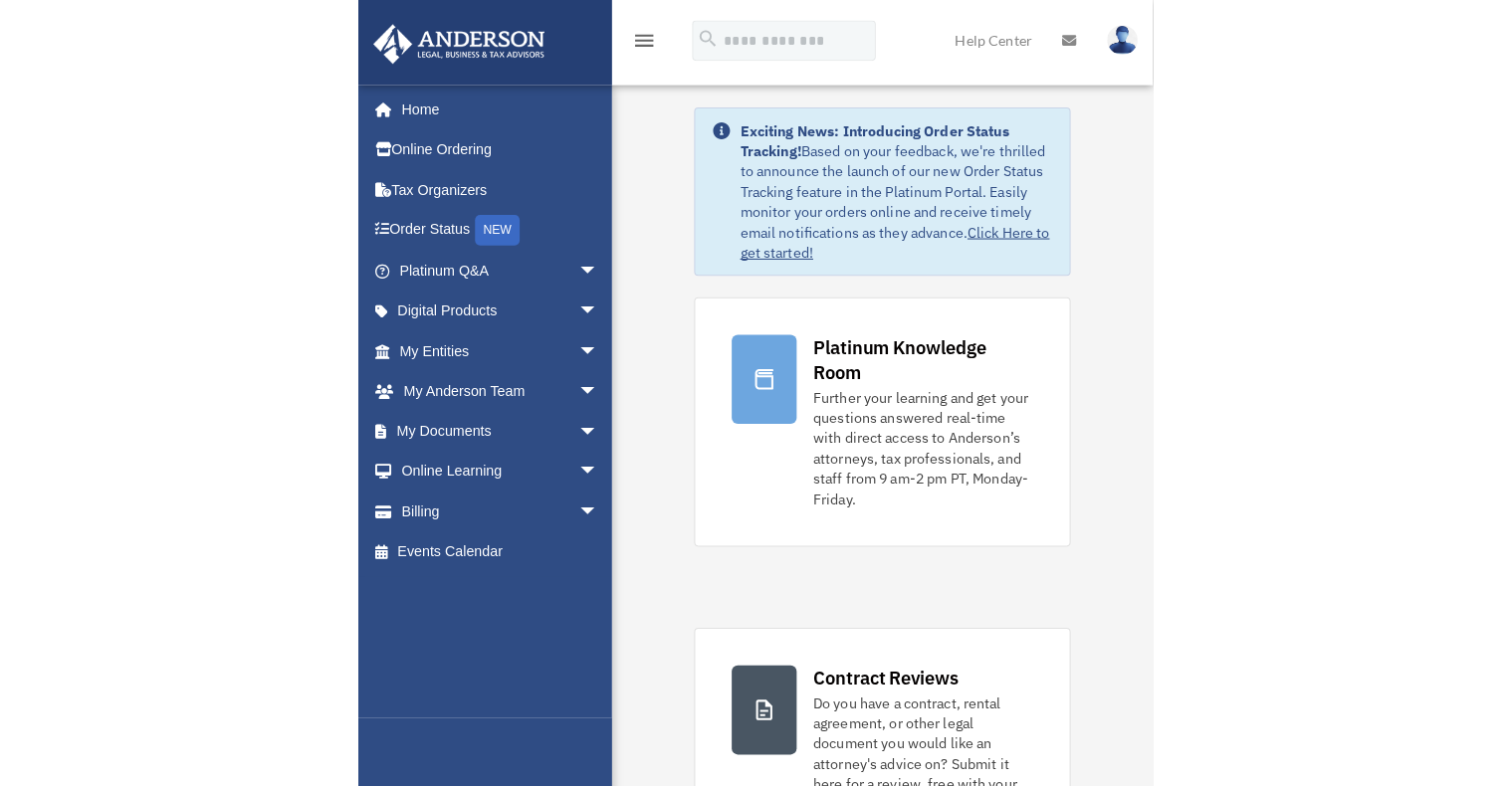 scroll, scrollTop: 0, scrollLeft: 0, axis: both 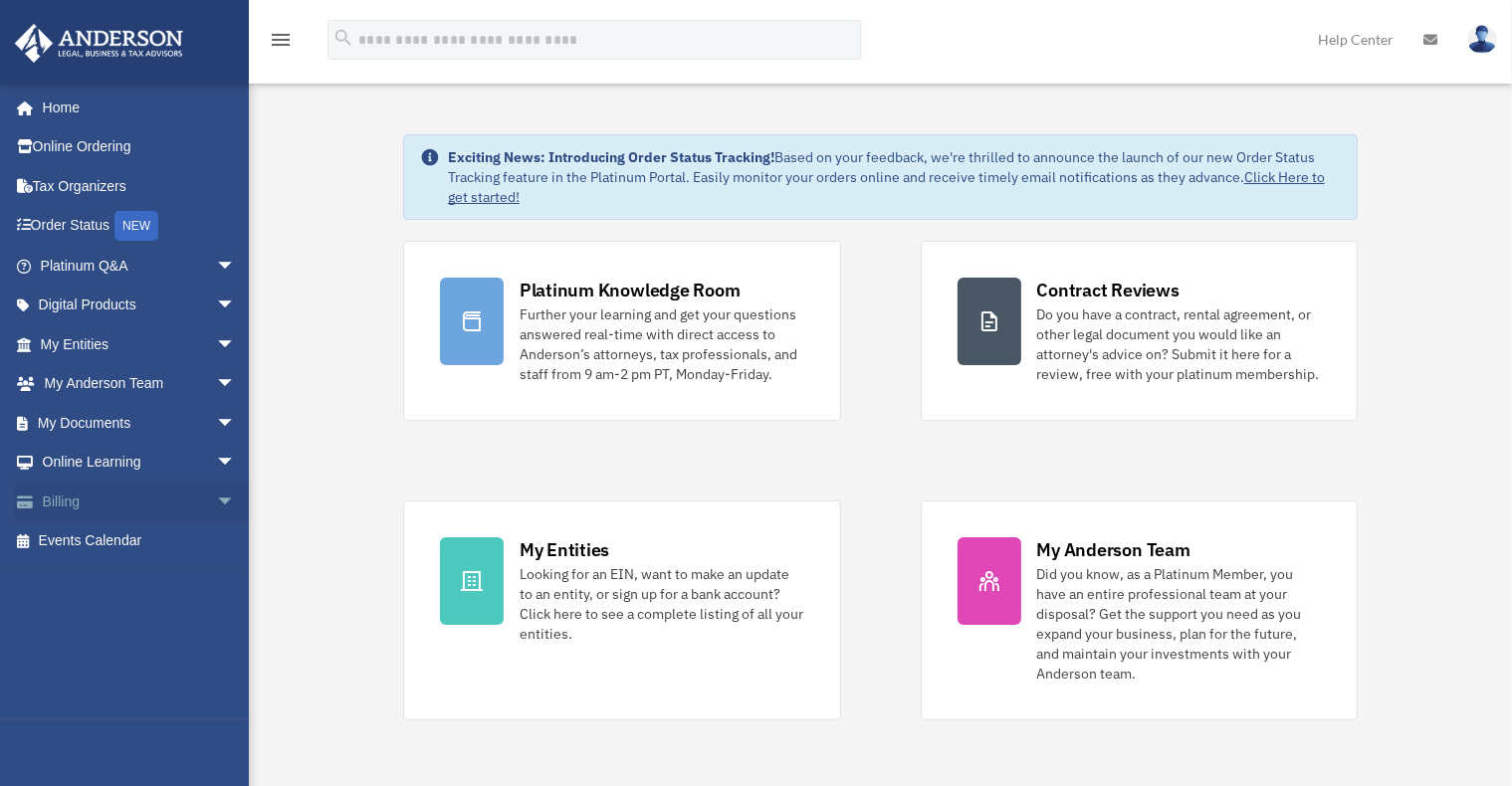 click on "Billing arrow_drop_down" at bounding box center (139, 501) 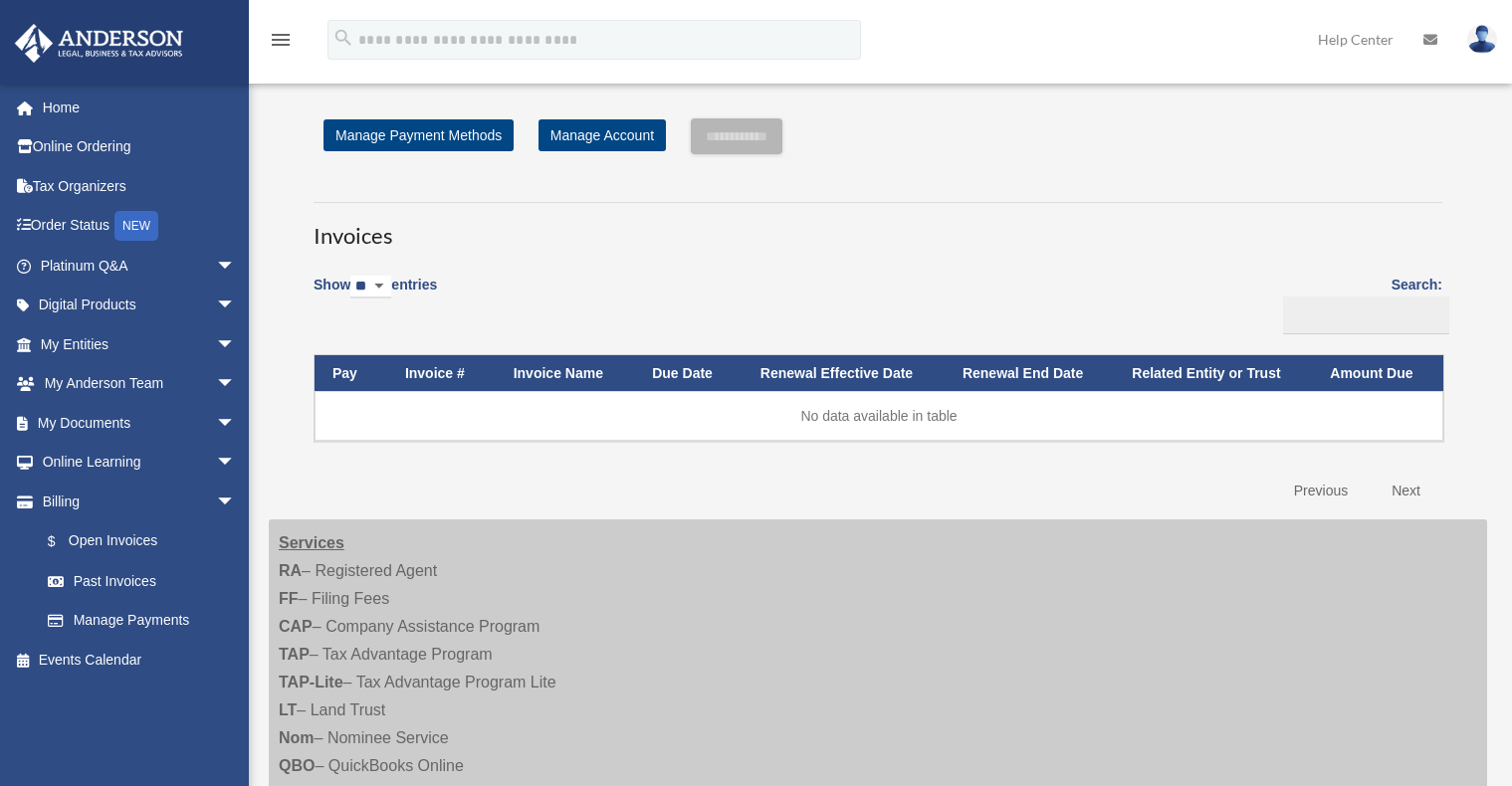 scroll, scrollTop: 0, scrollLeft: 0, axis: both 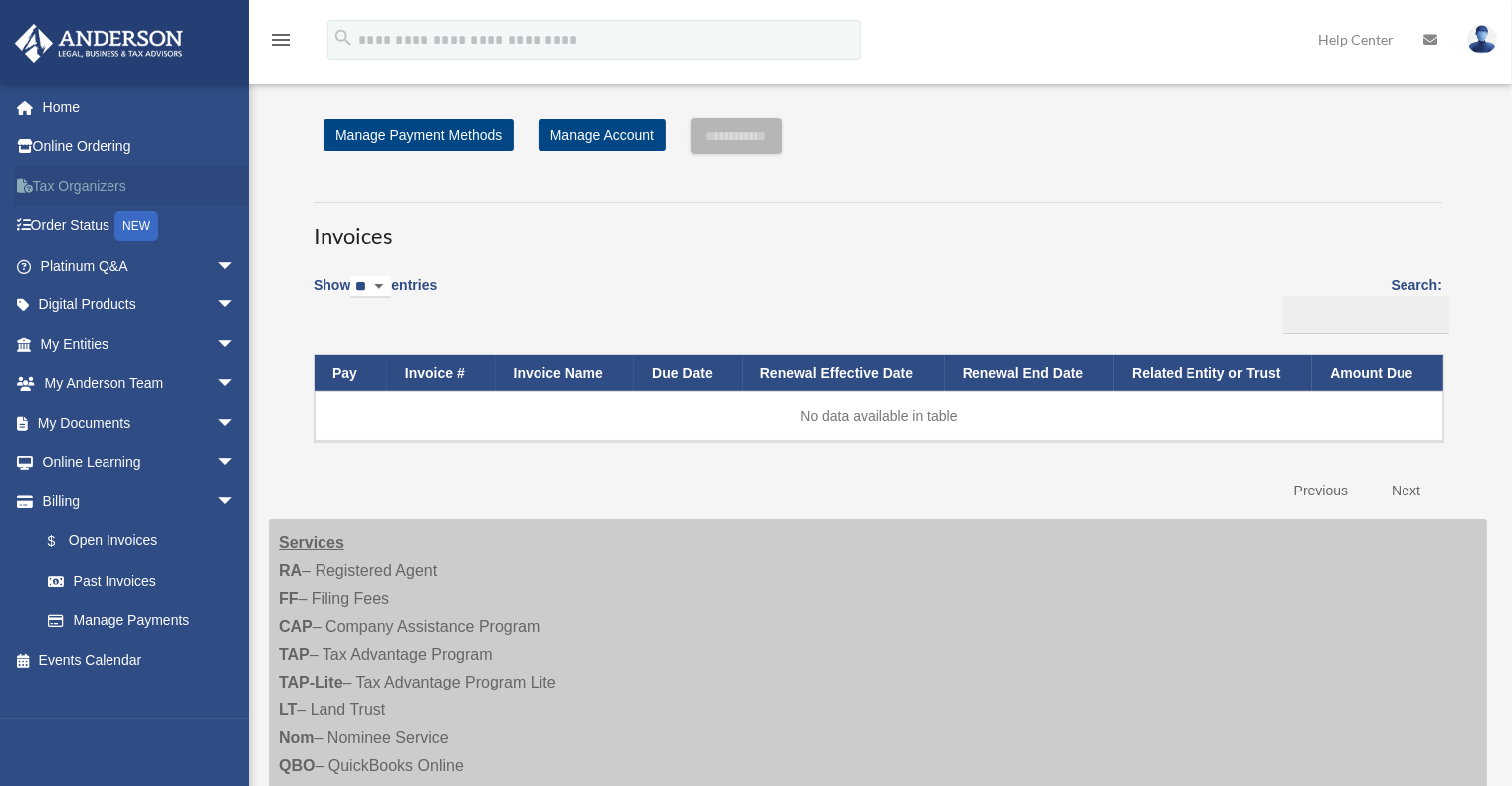 click on "Tax Organizers" at bounding box center (139, 186) 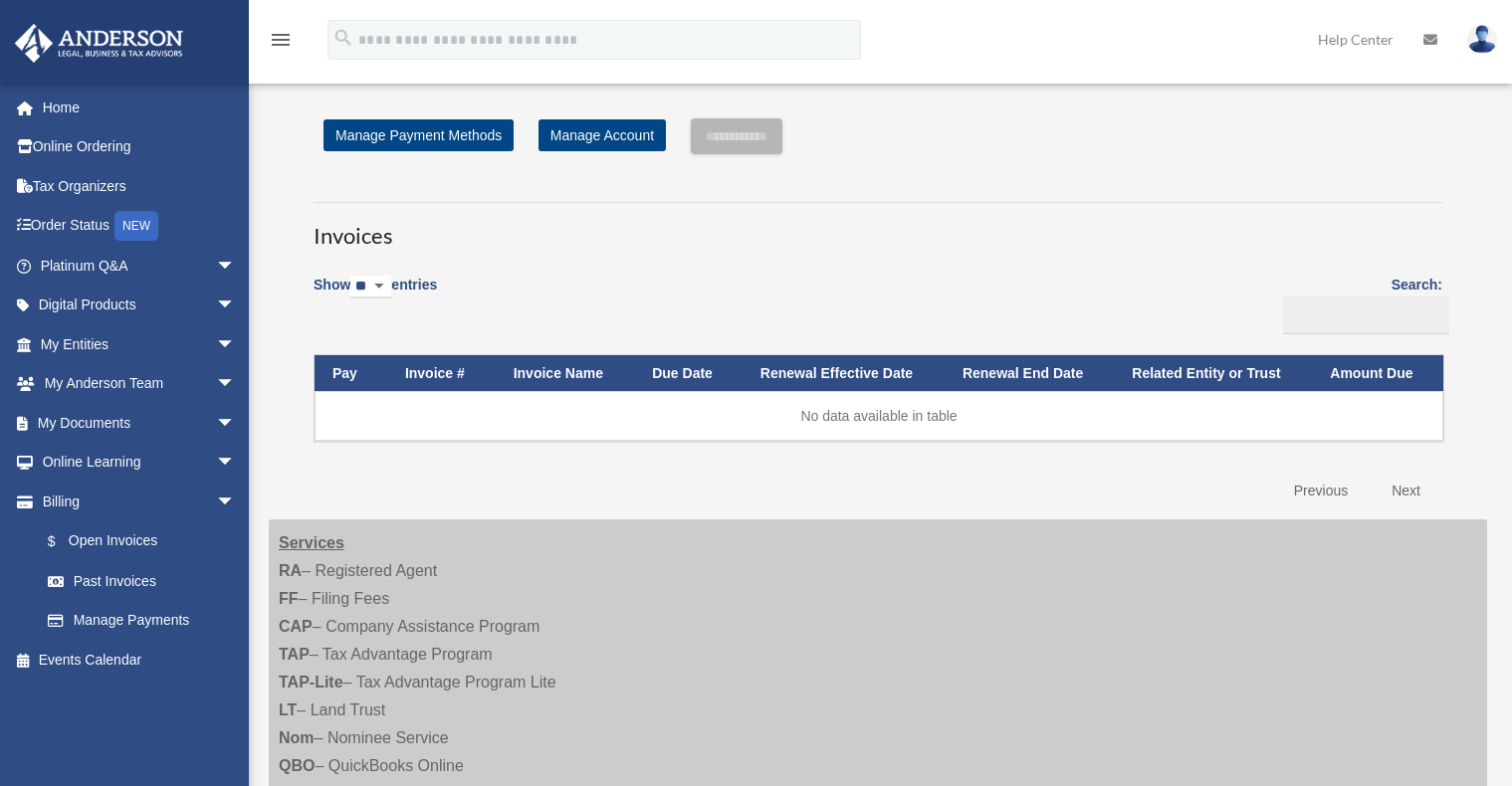 scroll, scrollTop: 0, scrollLeft: 0, axis: both 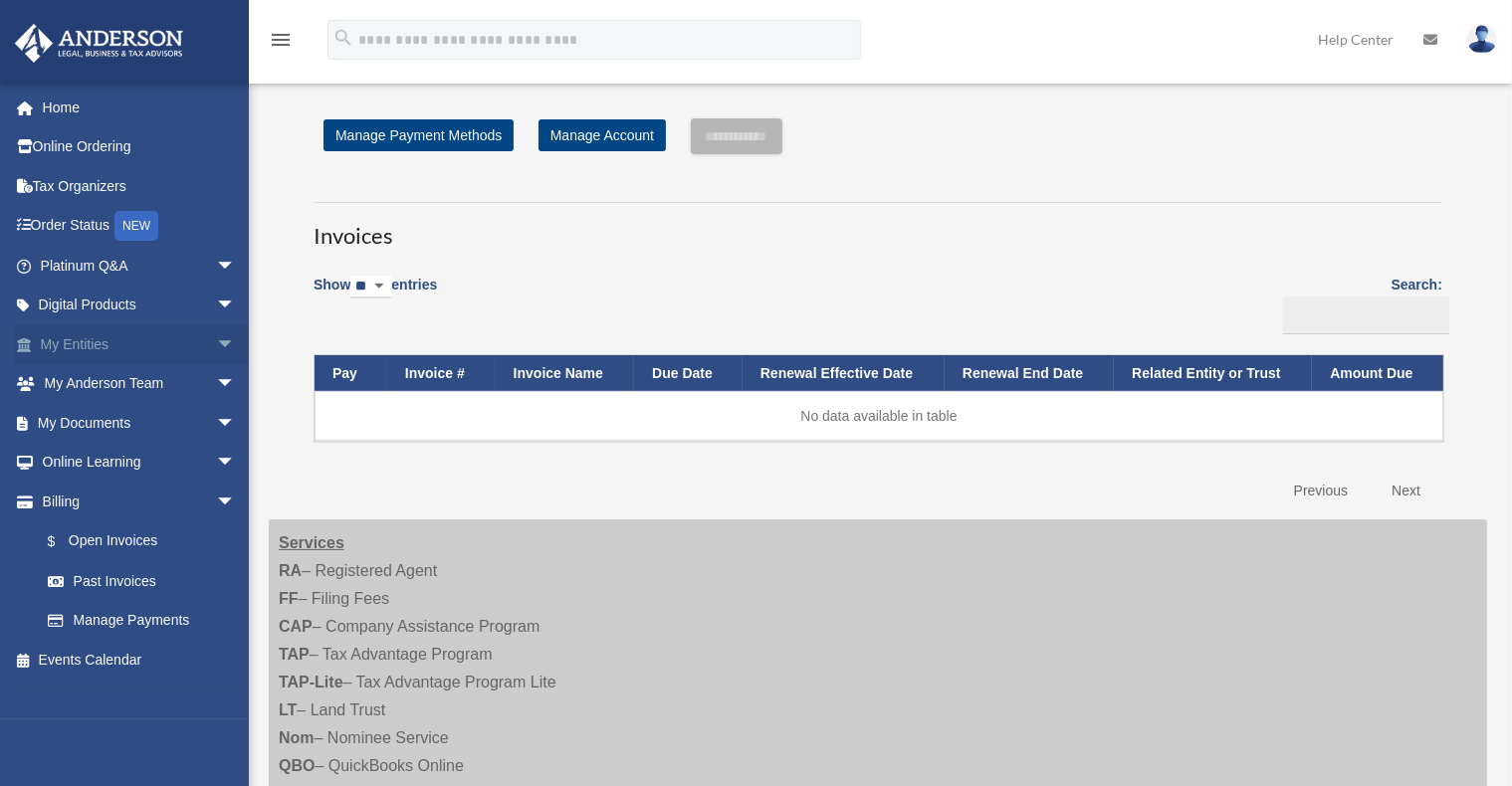 click on "My Entities arrow_drop_down" at bounding box center [139, 344] 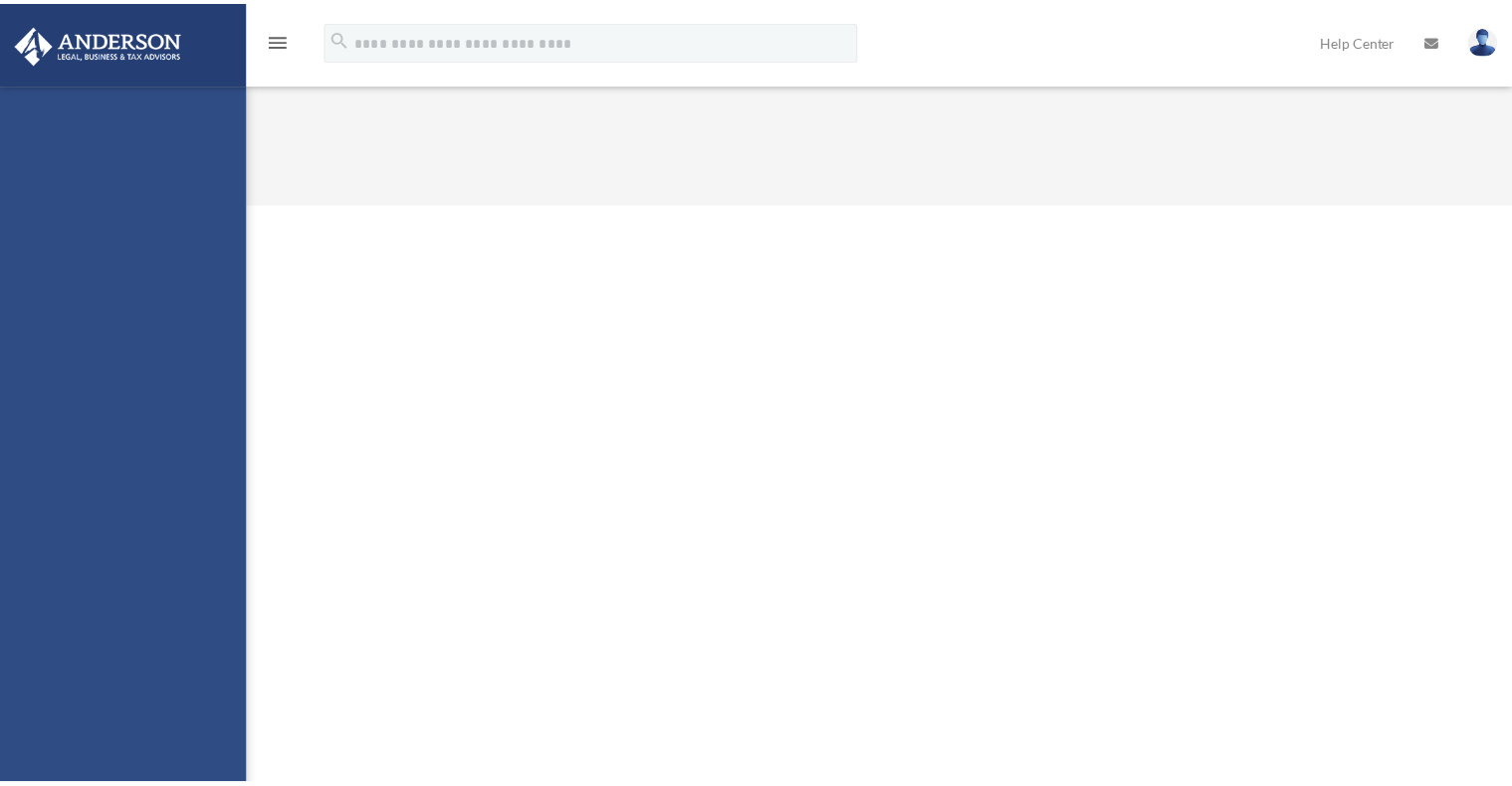 scroll, scrollTop: 0, scrollLeft: 0, axis: both 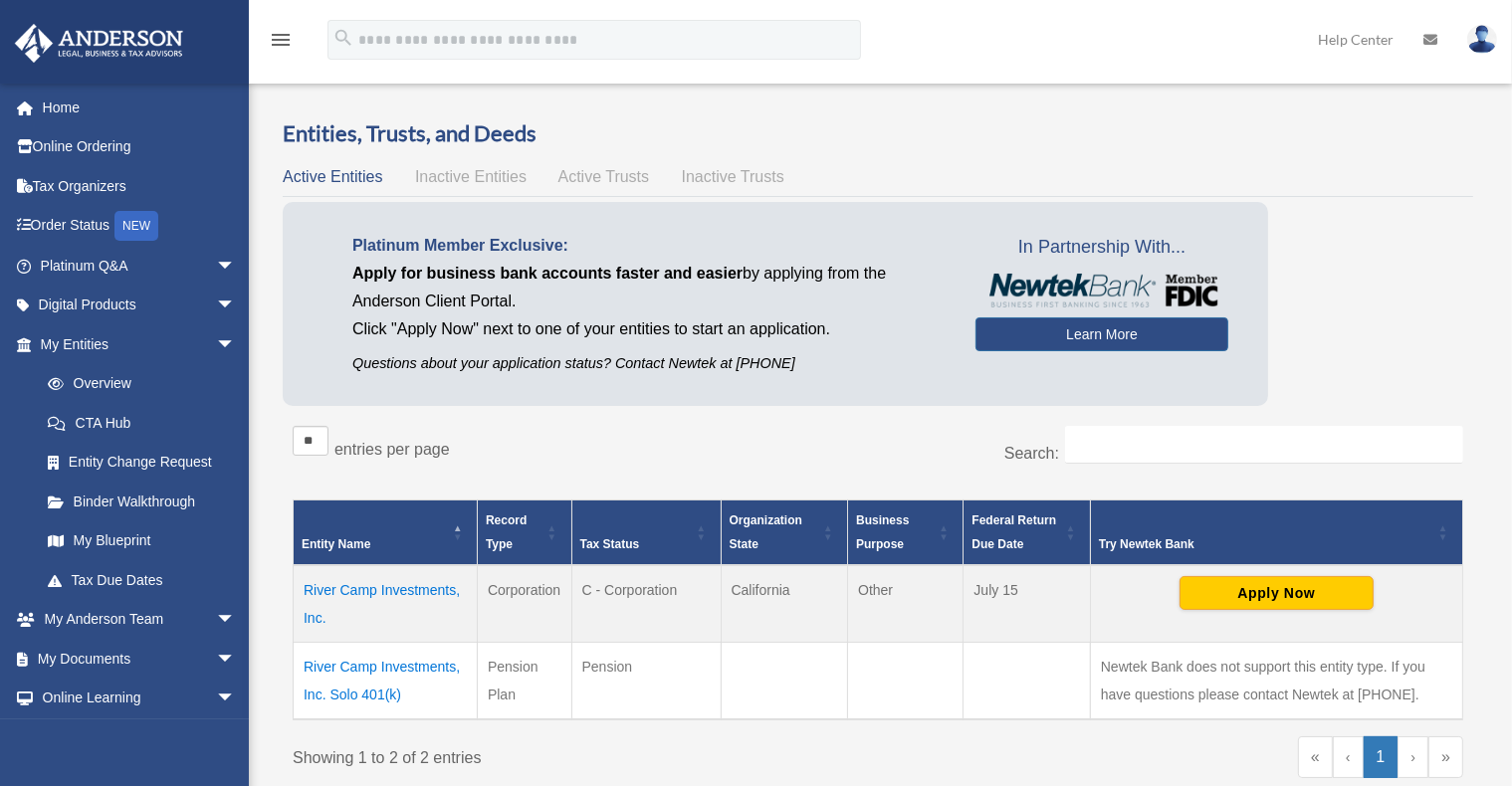 click on "River Camp Investments, Inc. Solo 401(k)" at bounding box center [385, 681] 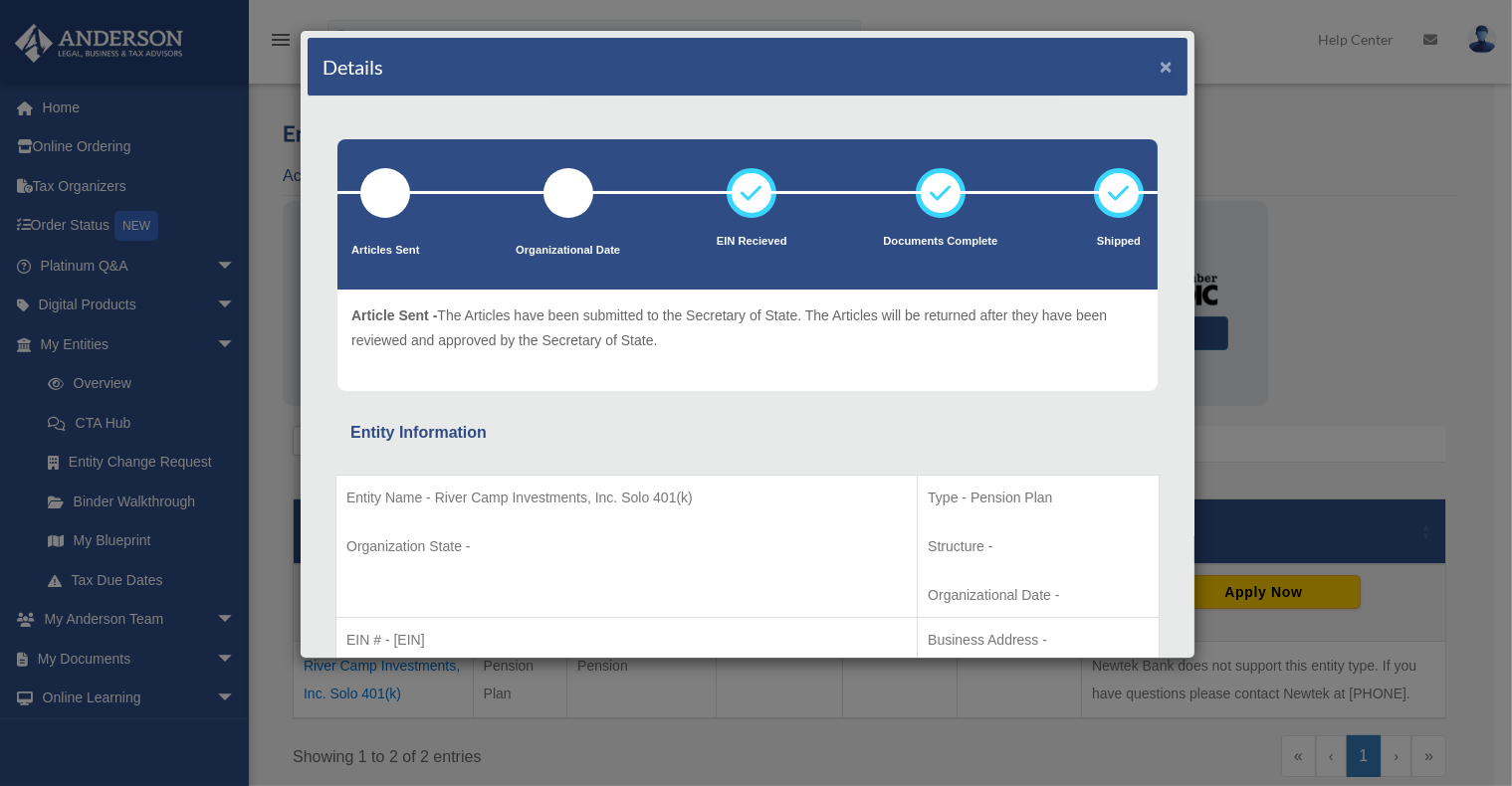 click on "×" at bounding box center [1166, 66] 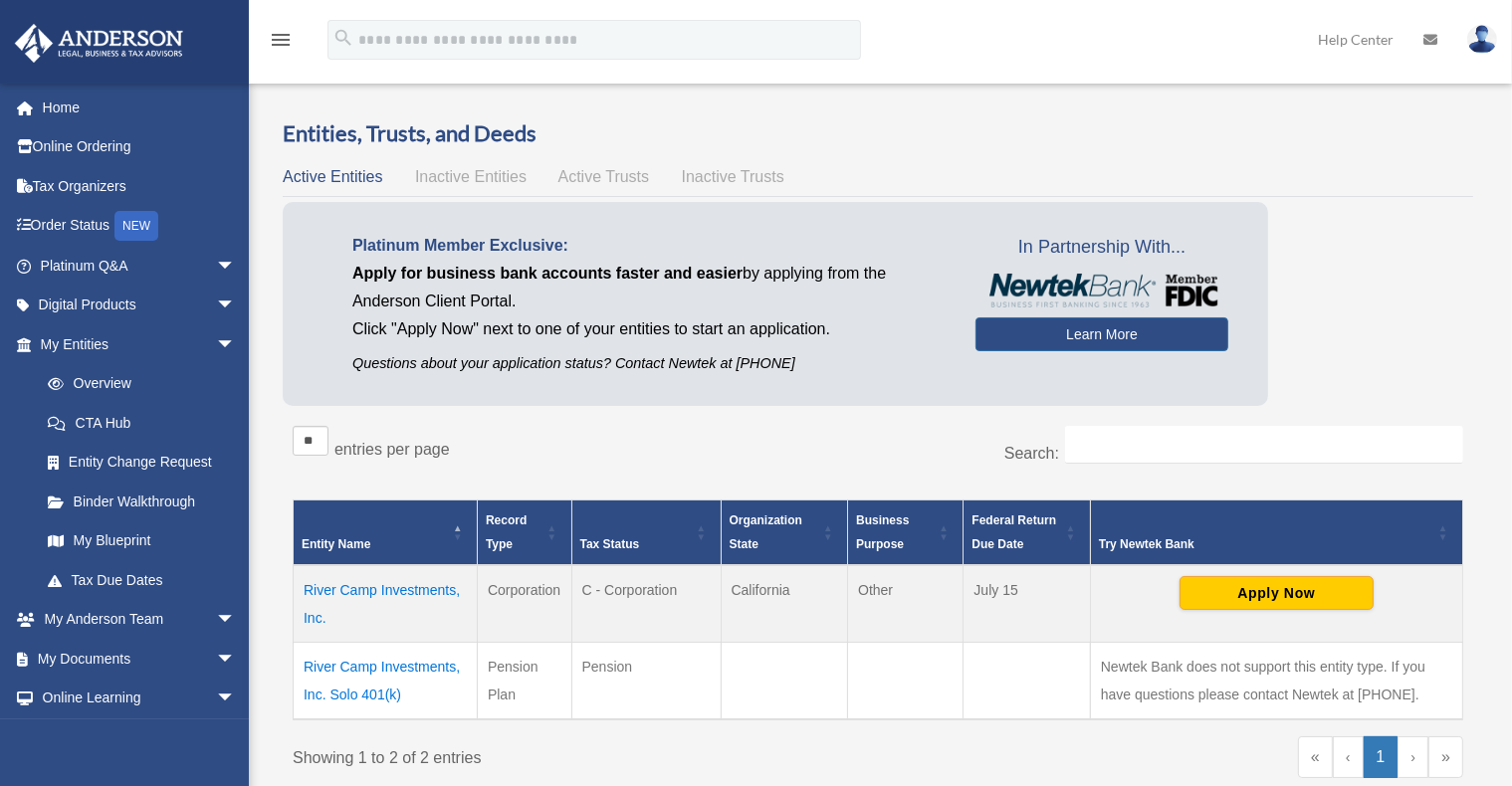 click on "River Camp Investments, Inc. Solo 401(k)" at bounding box center (385, 681) 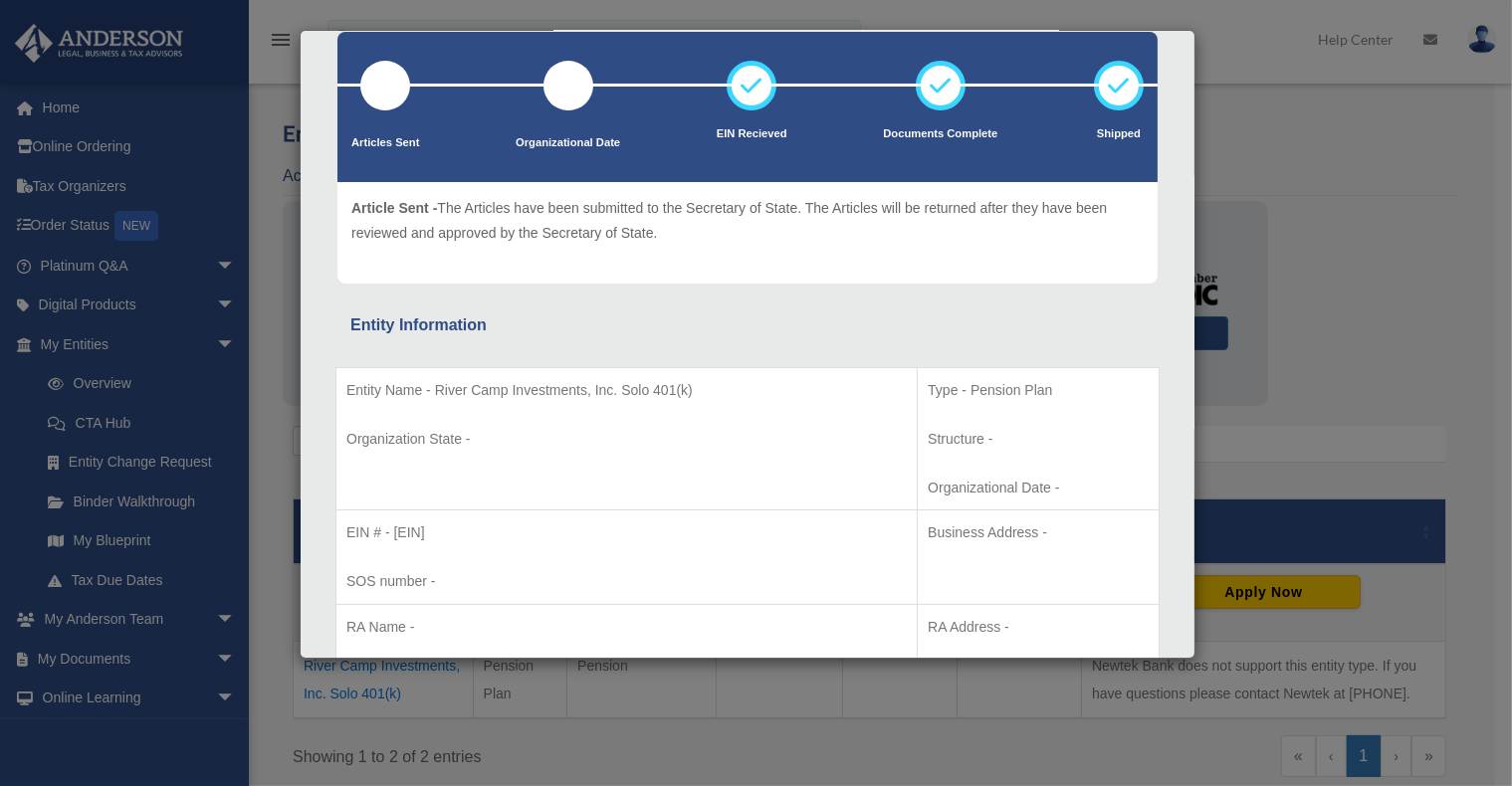 scroll, scrollTop: 119, scrollLeft: 0, axis: vertical 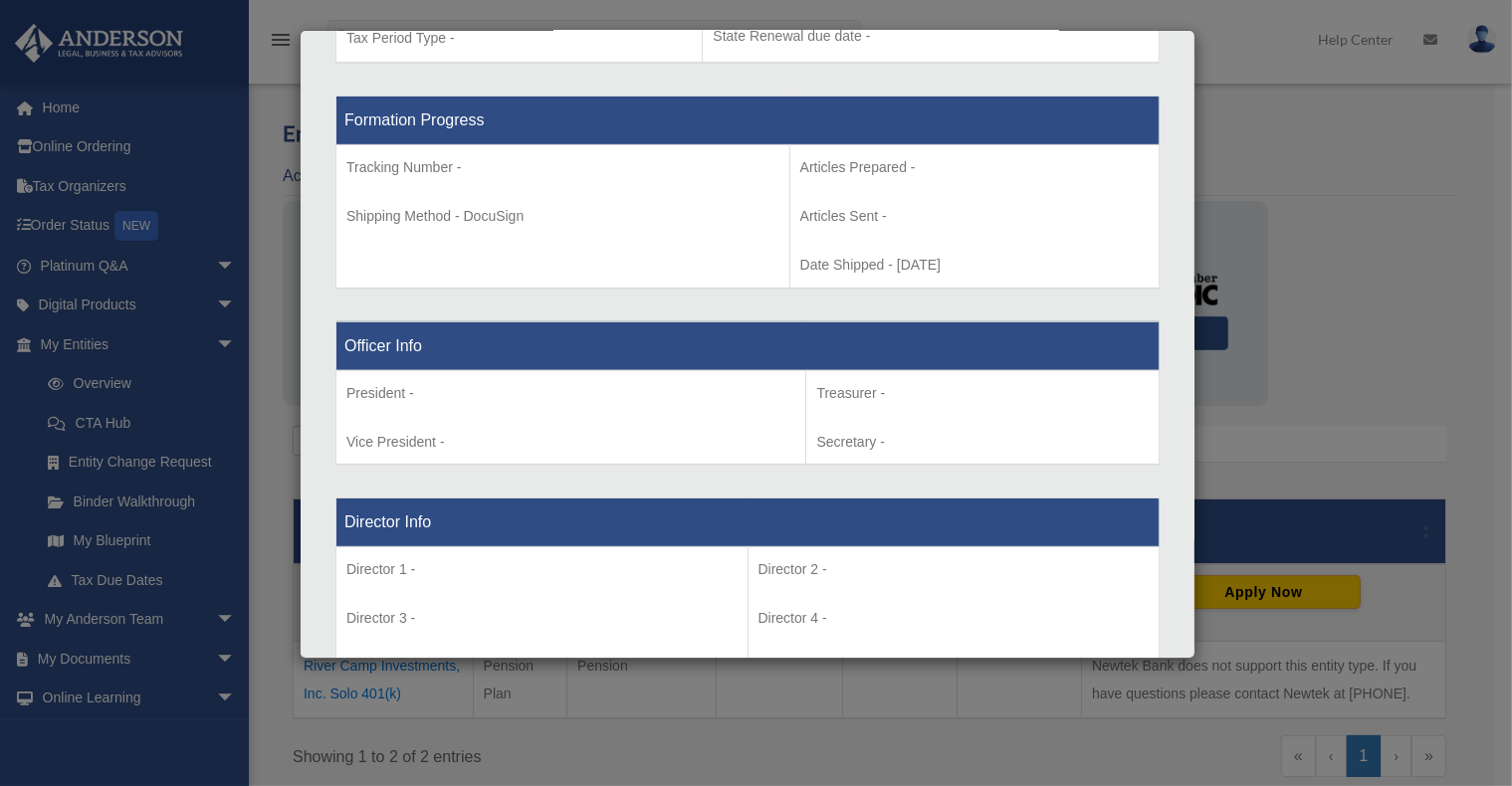 click on "President -
Vice President -" at bounding box center [571, 417] 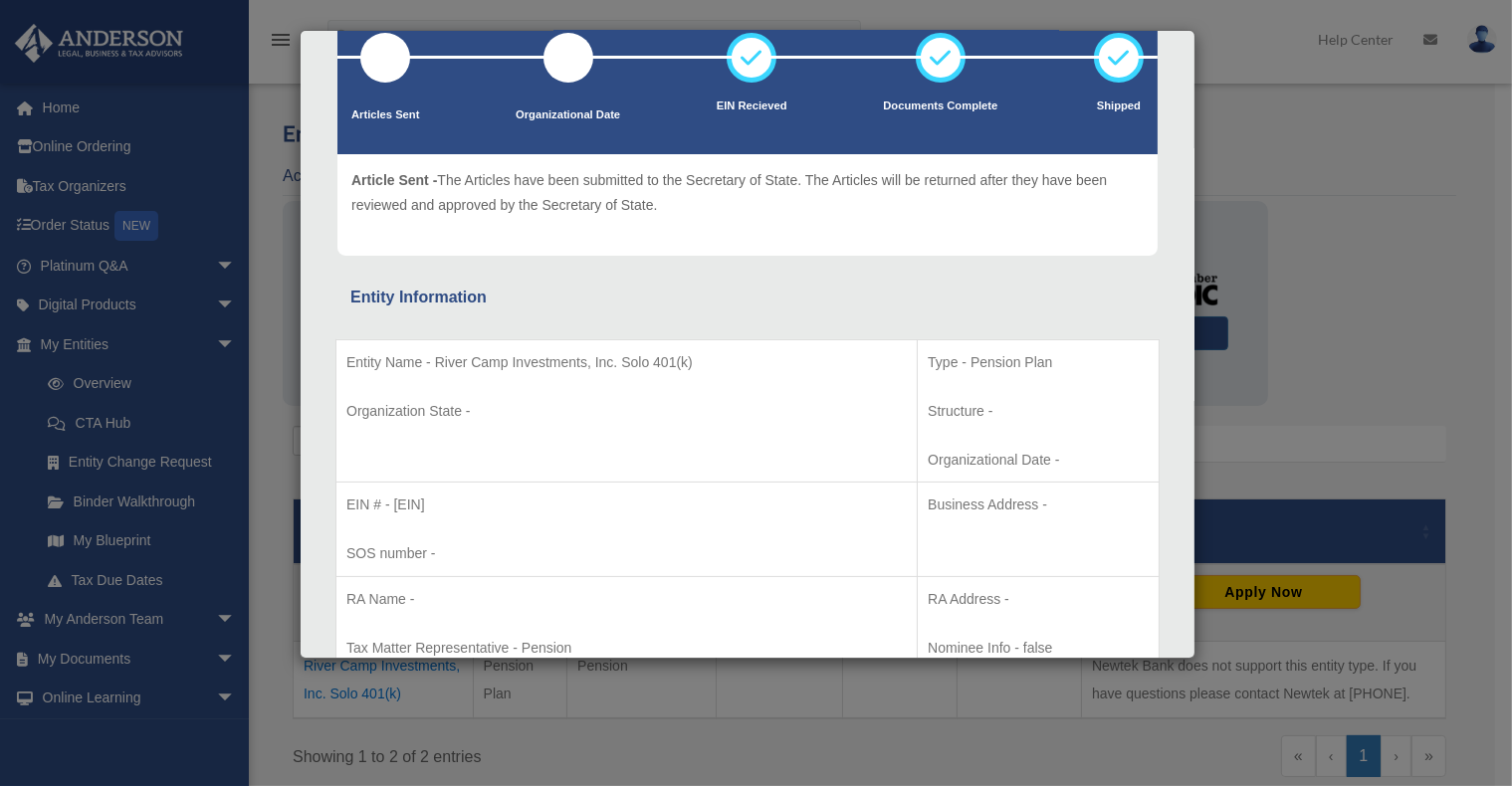 scroll, scrollTop: 0, scrollLeft: 0, axis: both 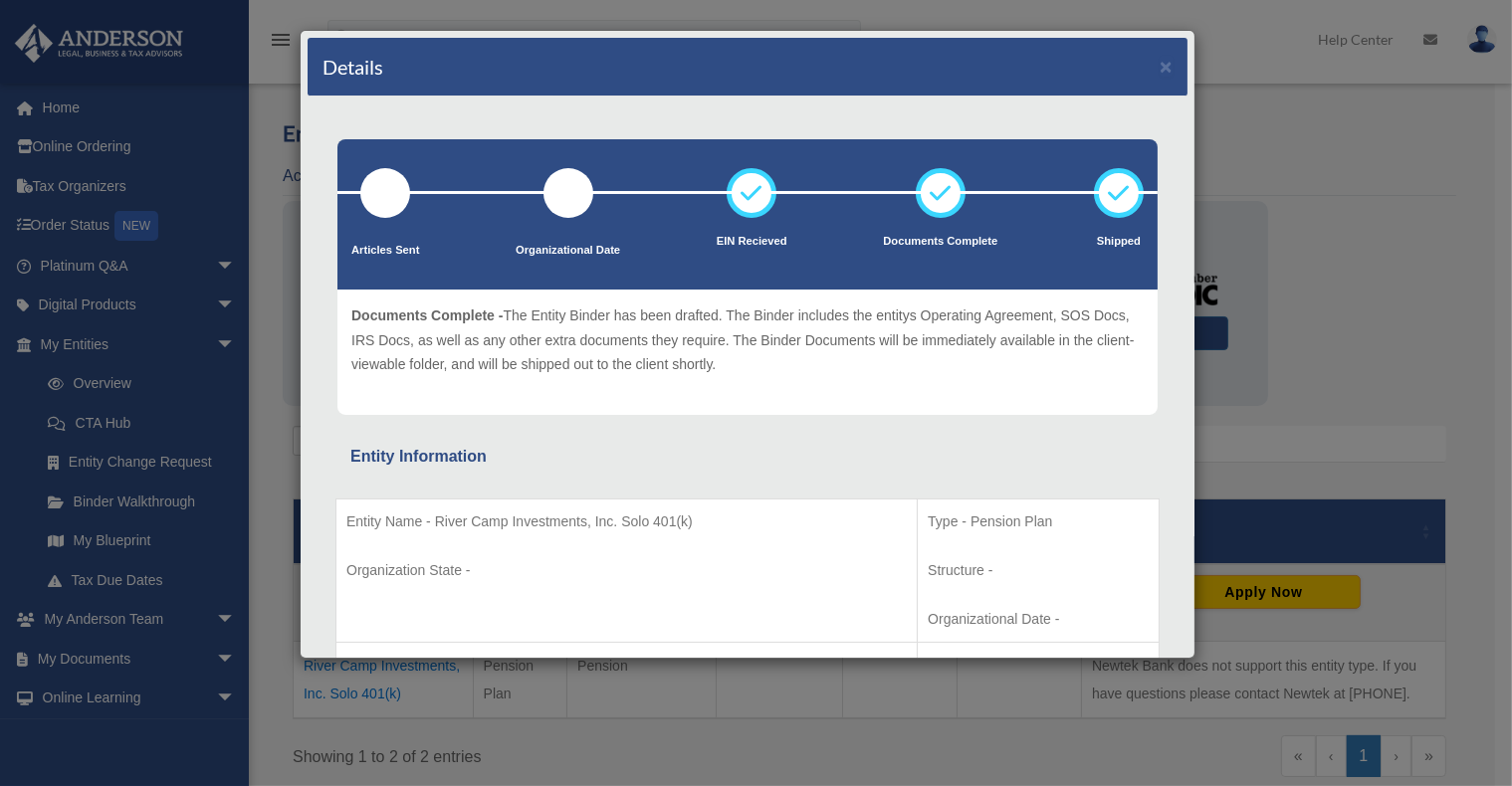 click on "Details
×
Articles Sent
Organizational Date" at bounding box center (756, 393) 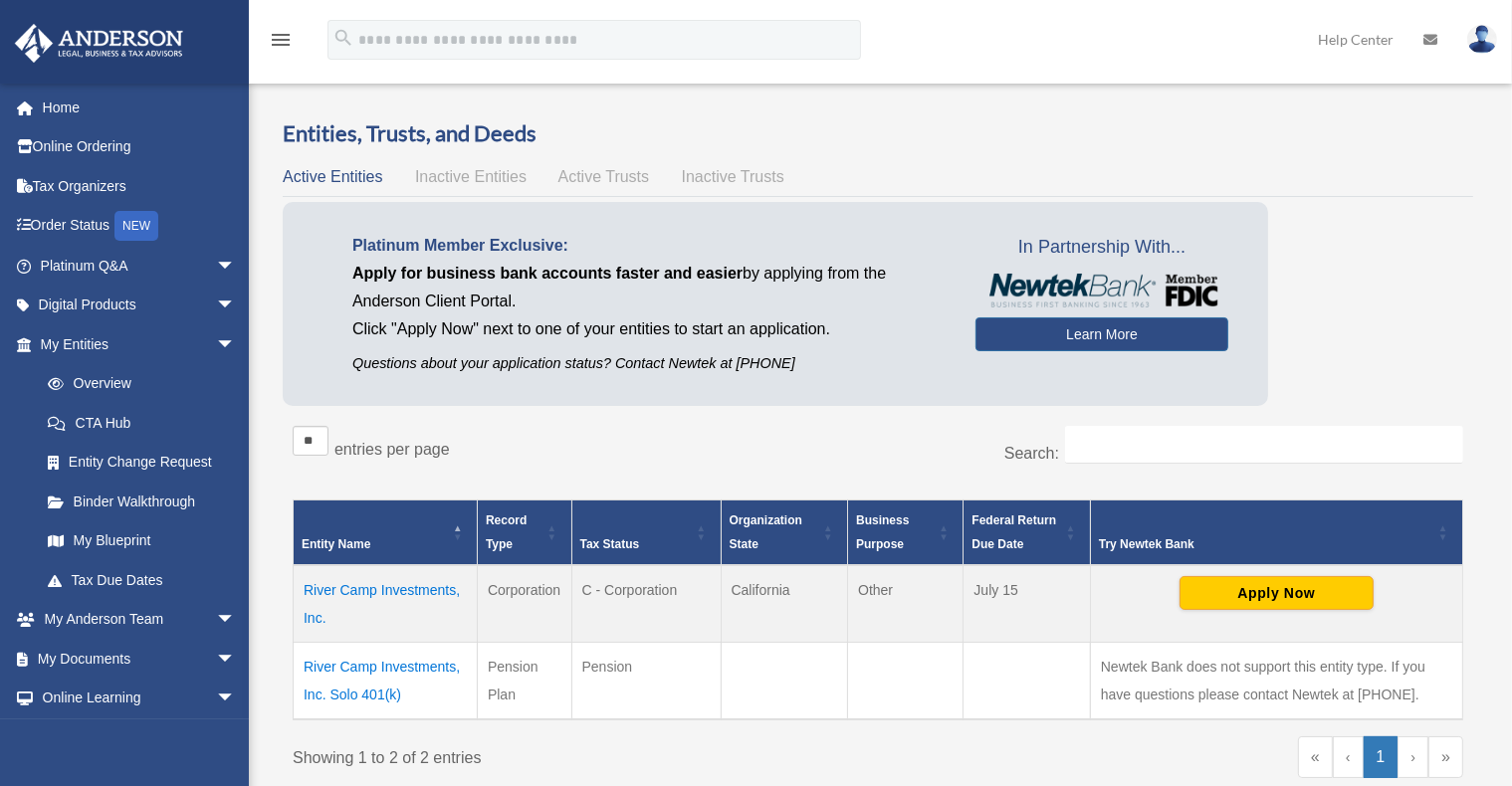 click at bounding box center (1026, 681) 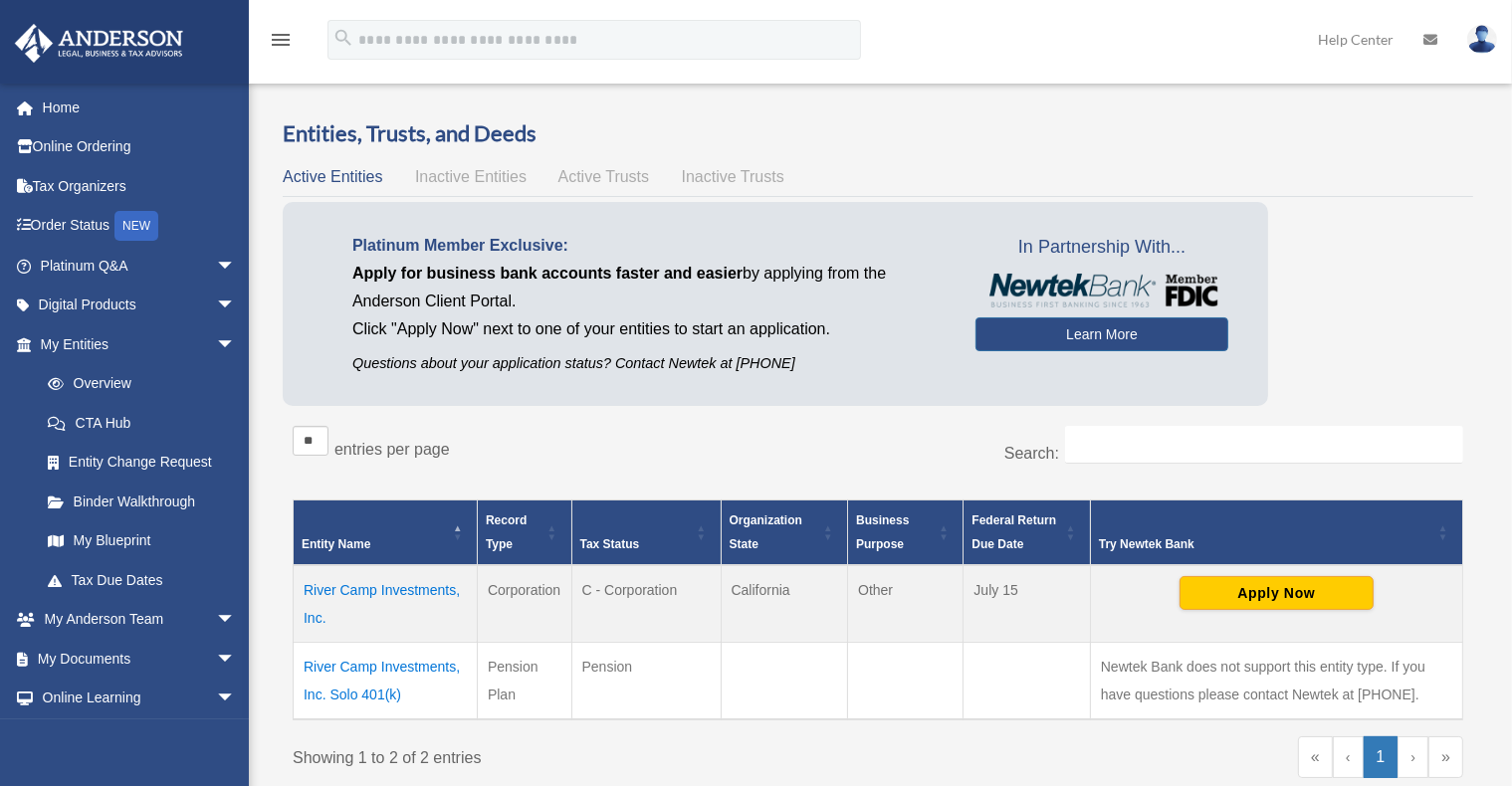 click on "« ‹ 1 › »" at bounding box center [1178, 766] 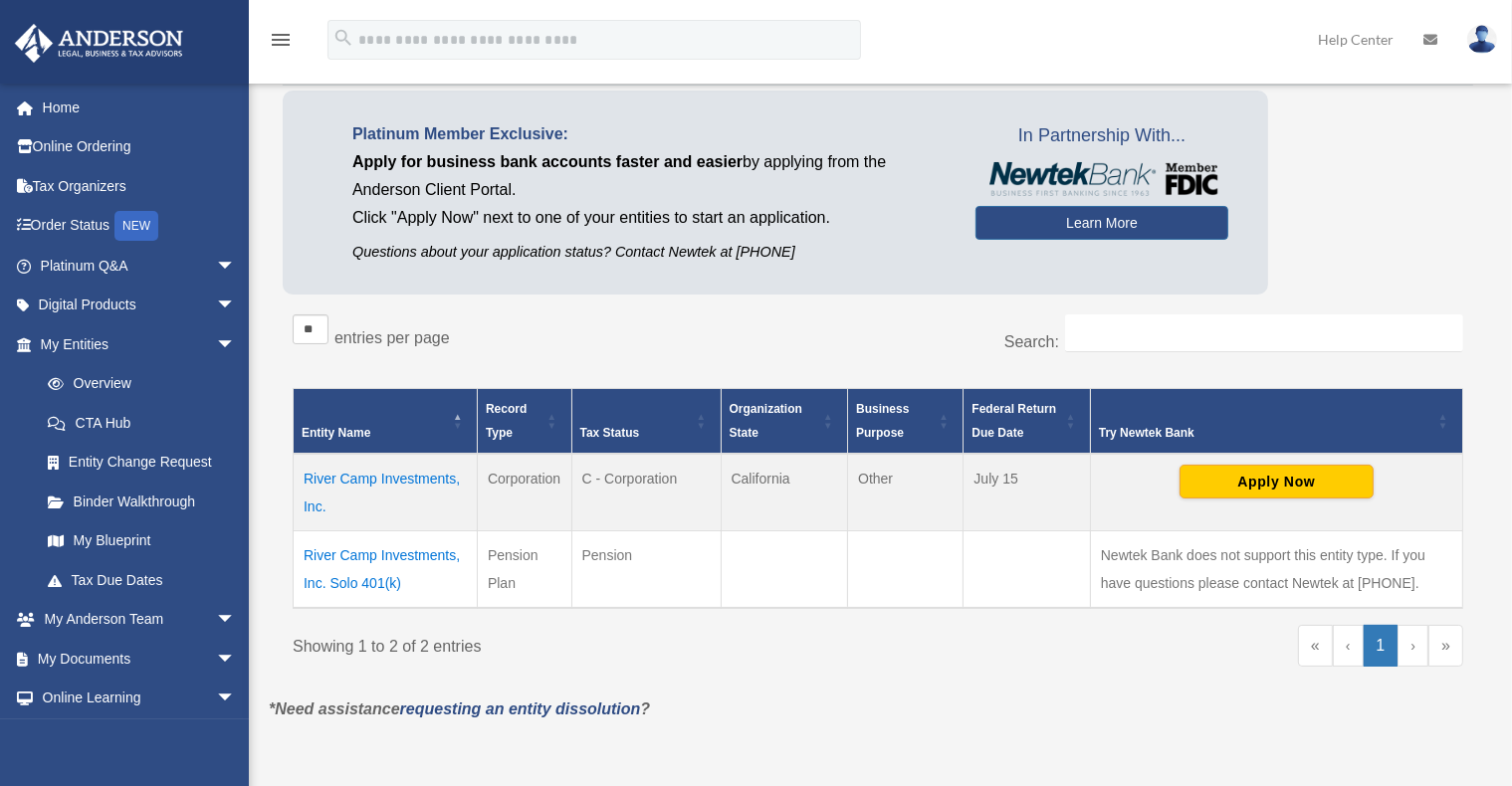 scroll, scrollTop: 138, scrollLeft: 0, axis: vertical 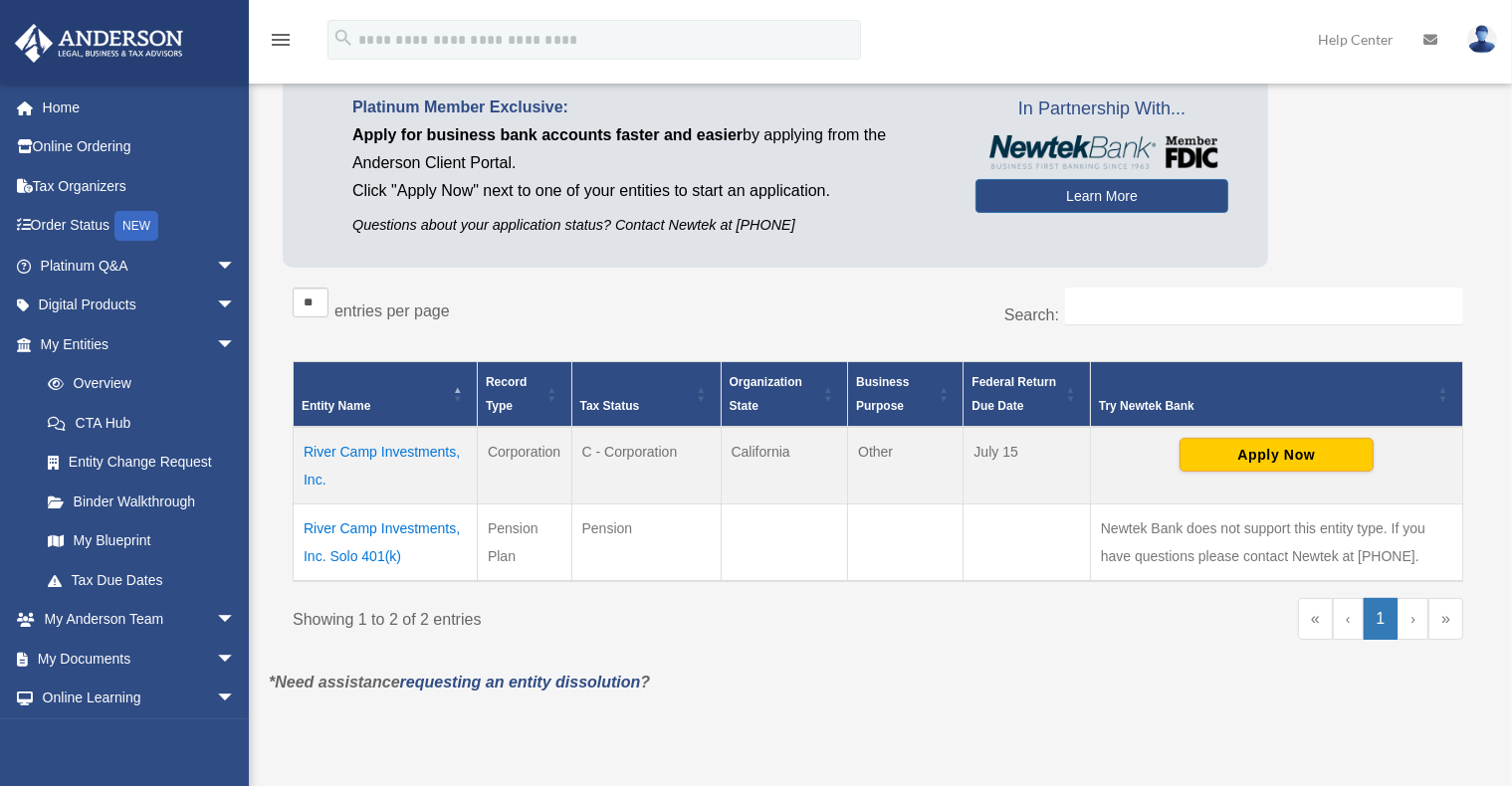click on "»" at bounding box center (1445, 619) 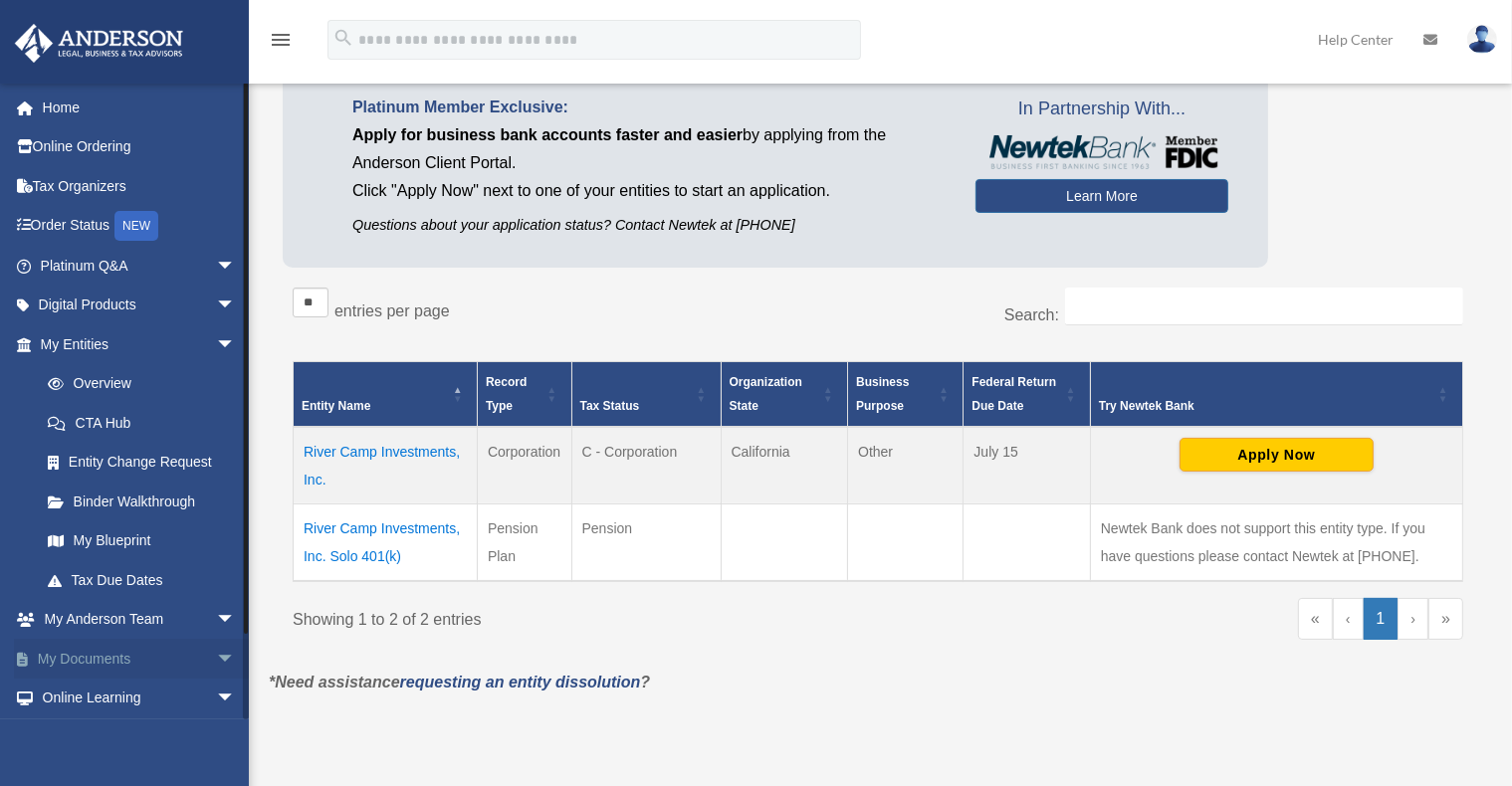 click on "My Documents arrow_drop_down" at bounding box center (139, 659) 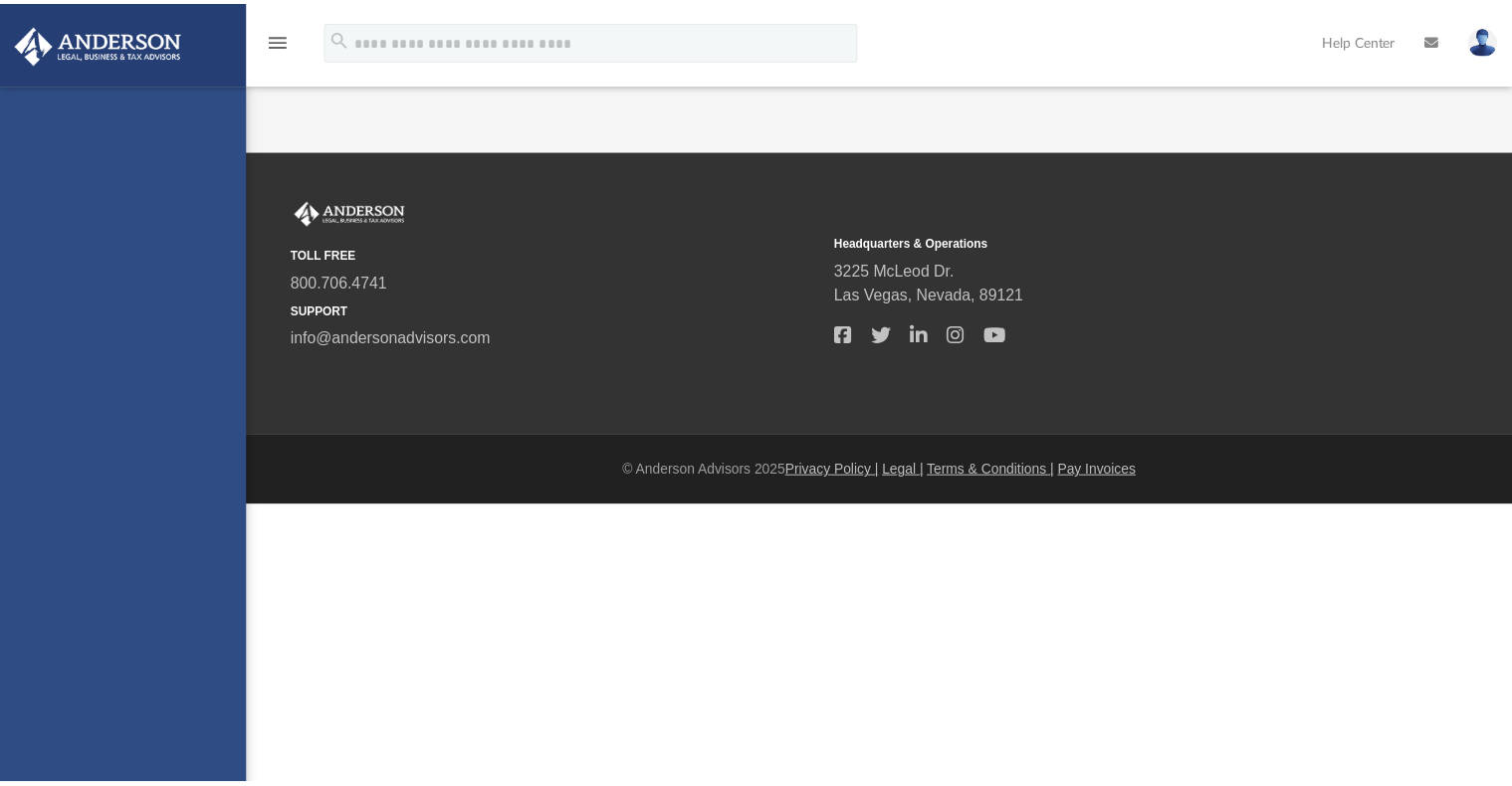 scroll, scrollTop: 0, scrollLeft: 0, axis: both 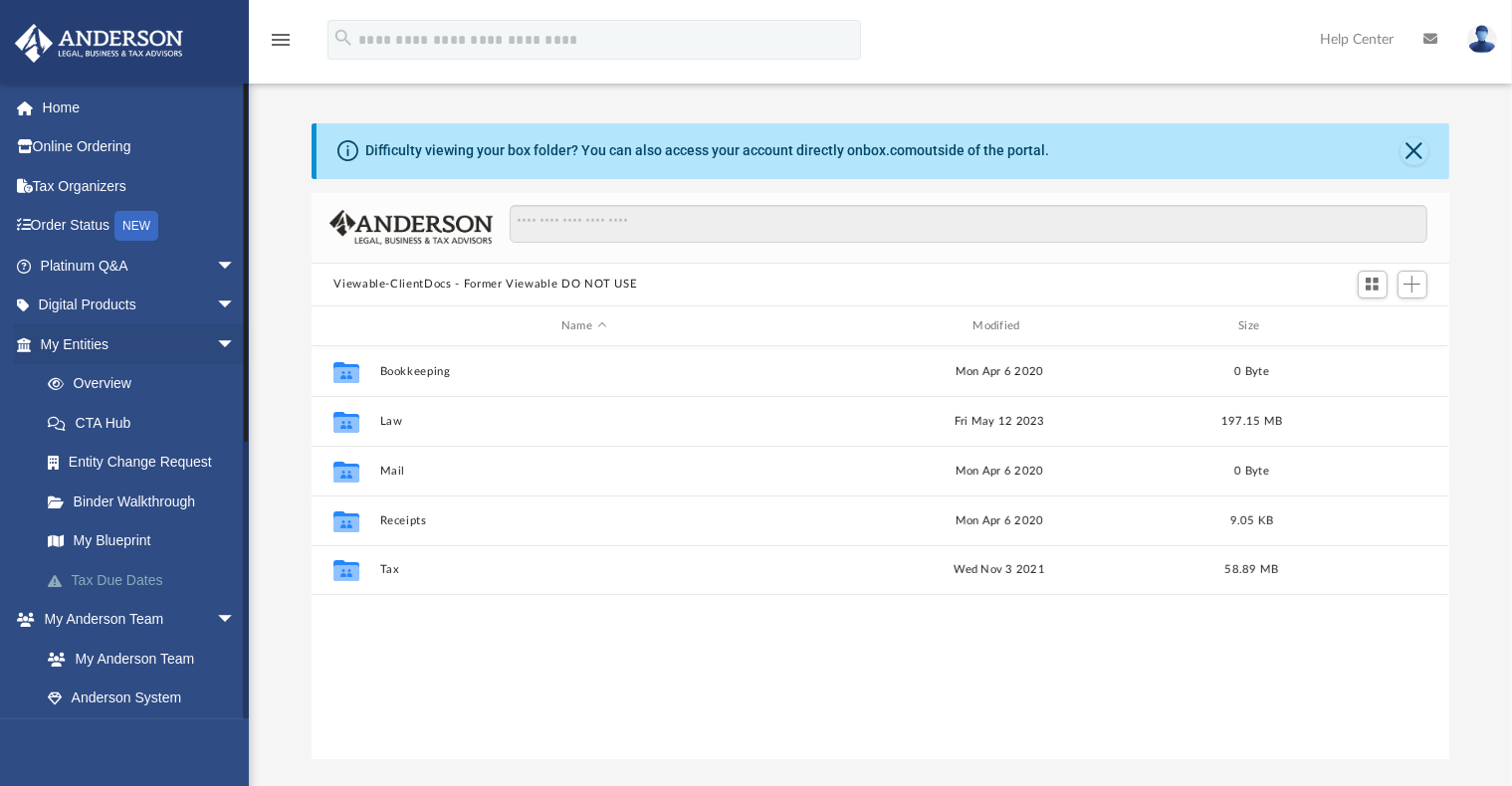 click on "Tax Due Dates" at bounding box center (146, 580) 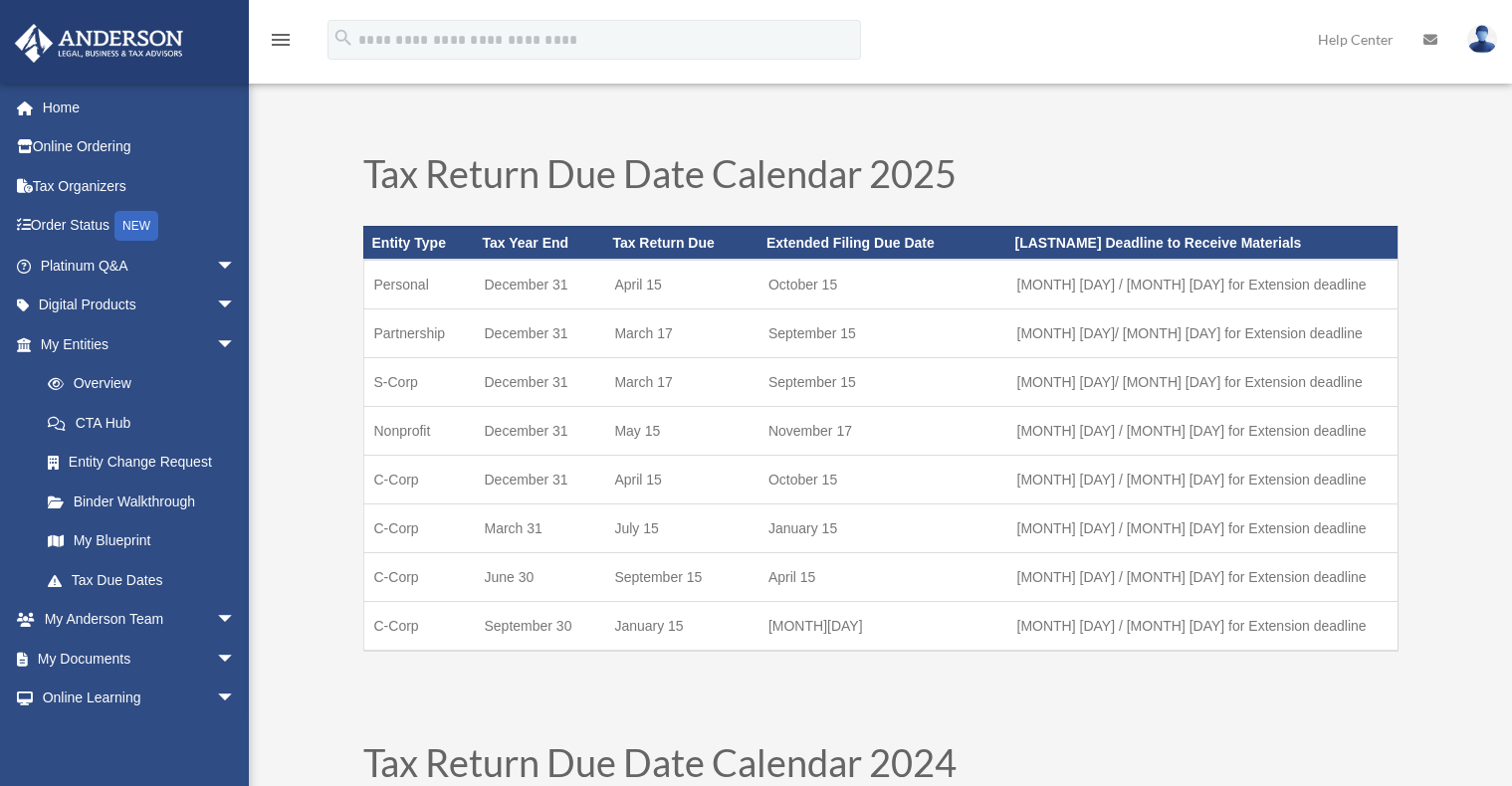 scroll, scrollTop: 0, scrollLeft: 0, axis: both 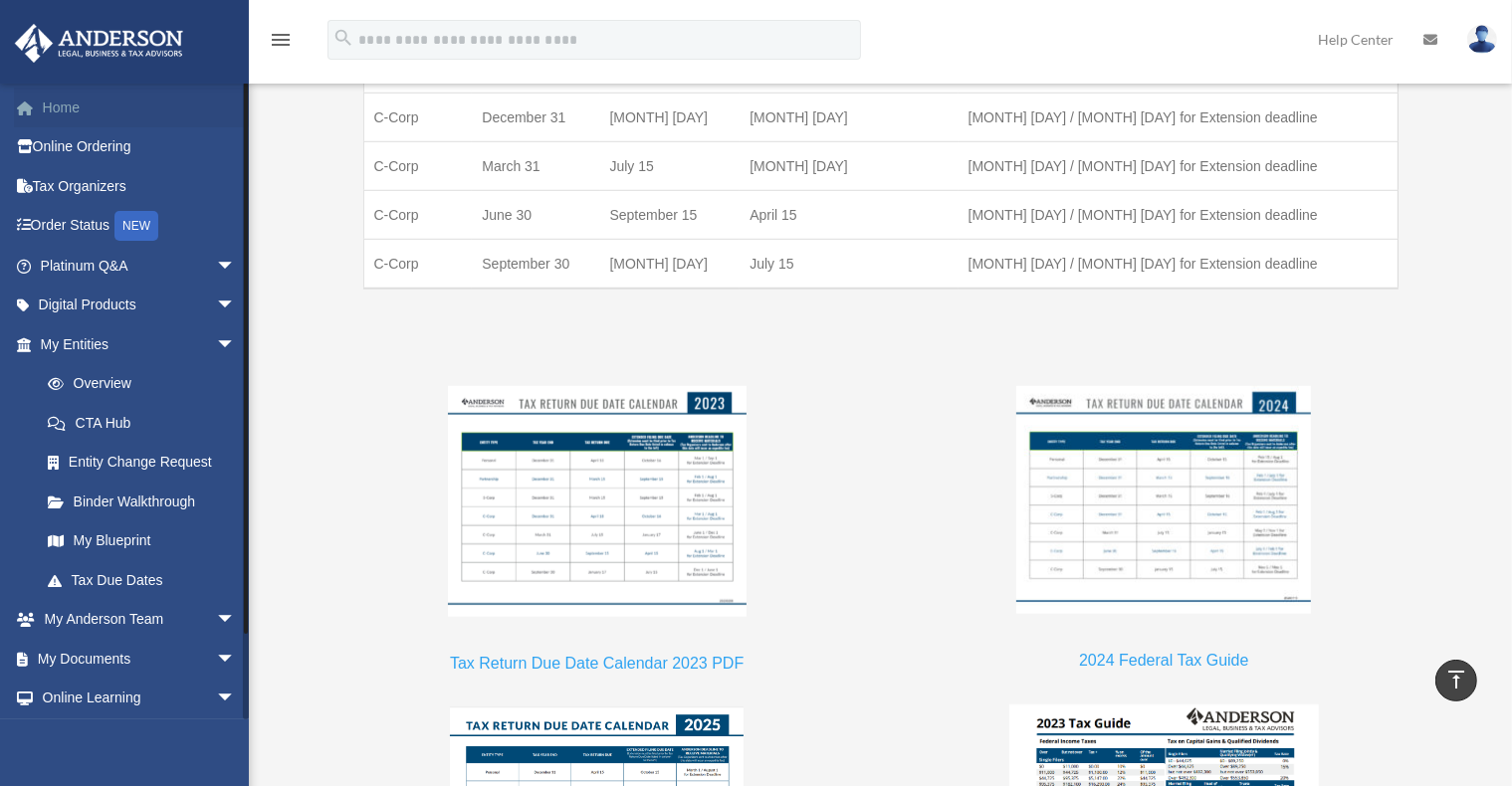 click at bounding box center [35, 108] 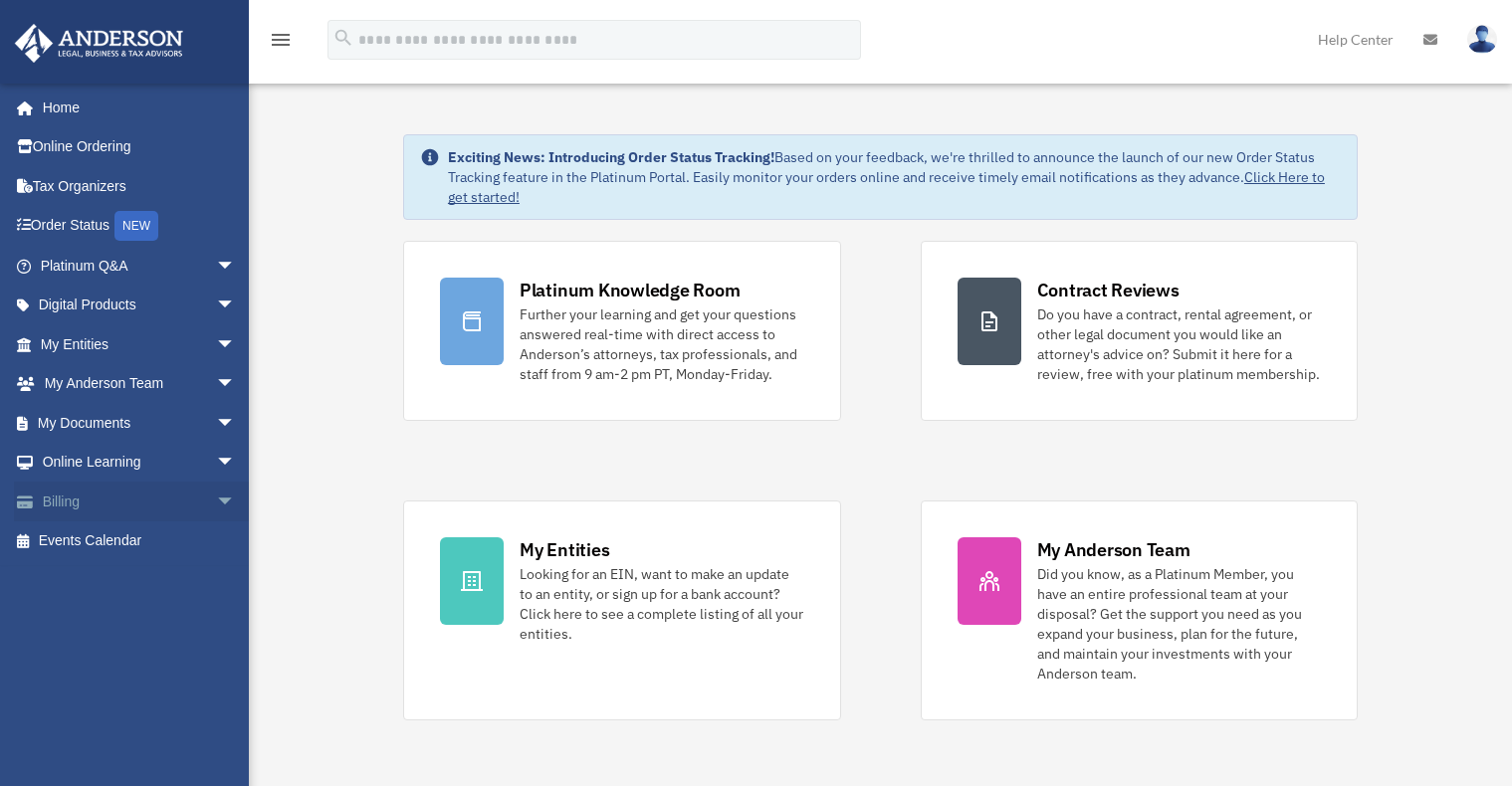 scroll, scrollTop: 0, scrollLeft: 0, axis: both 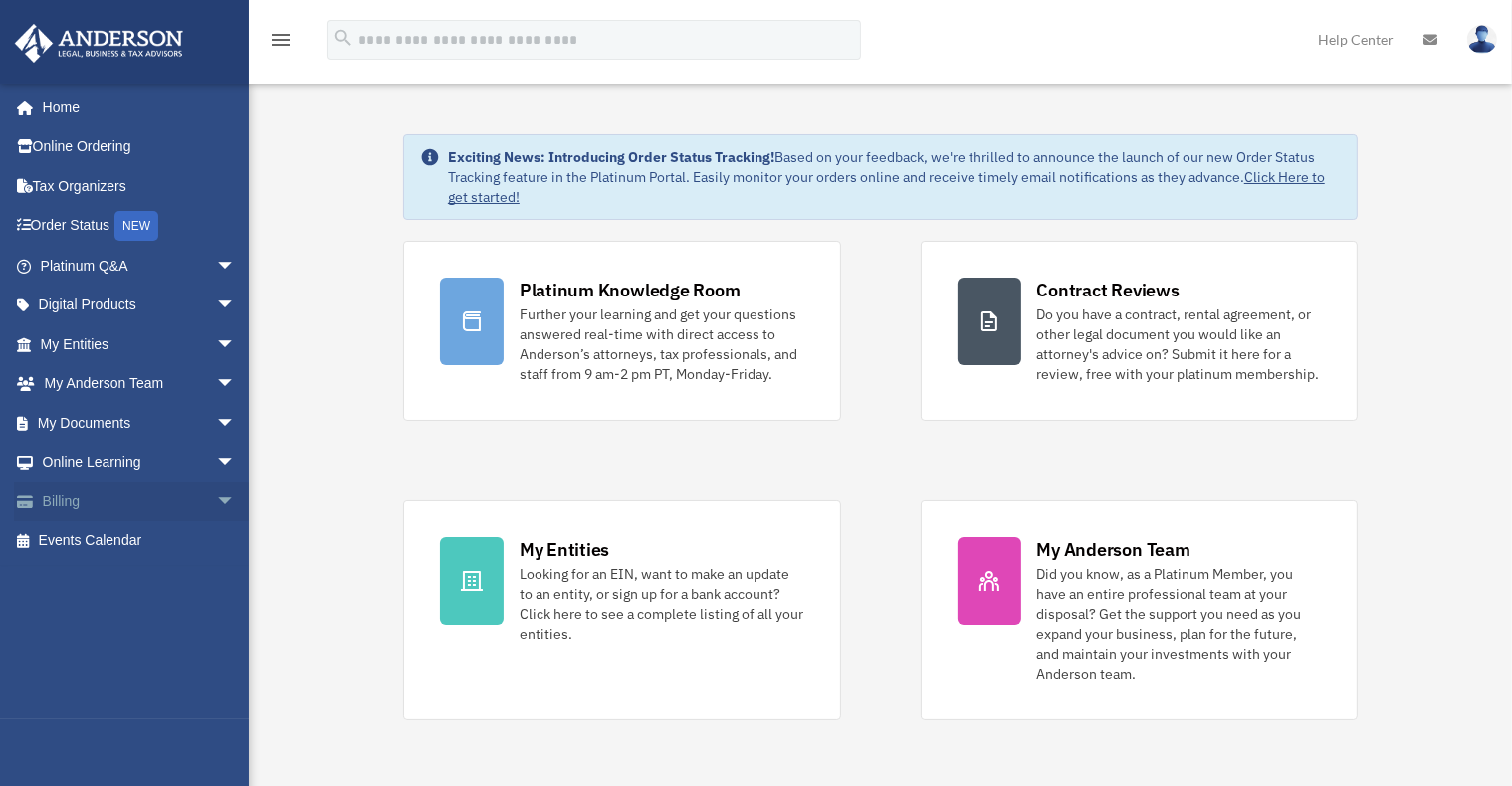 click on "Billing arrow_drop_down" at bounding box center (139, 501) 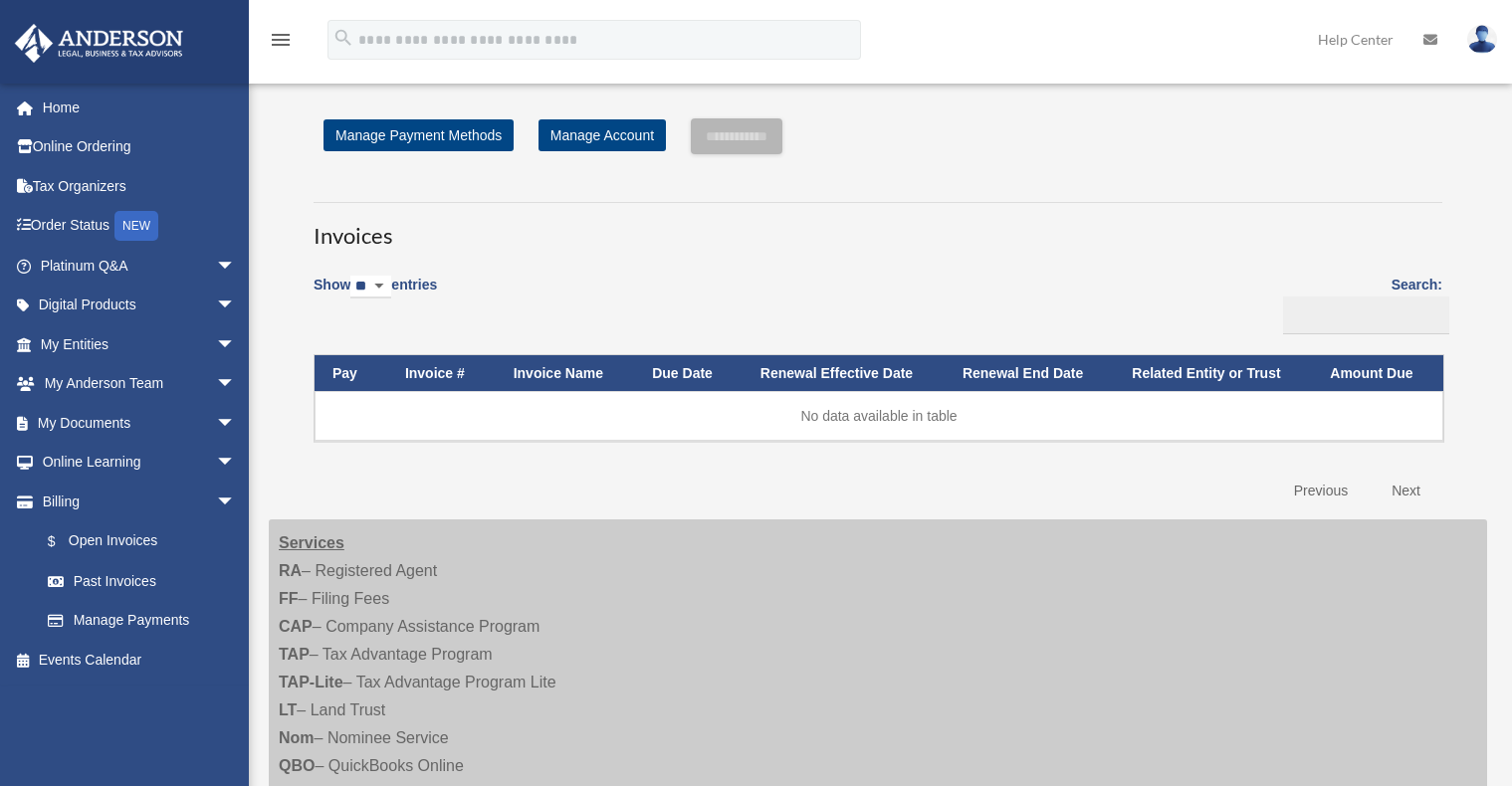 scroll, scrollTop: 0, scrollLeft: 0, axis: both 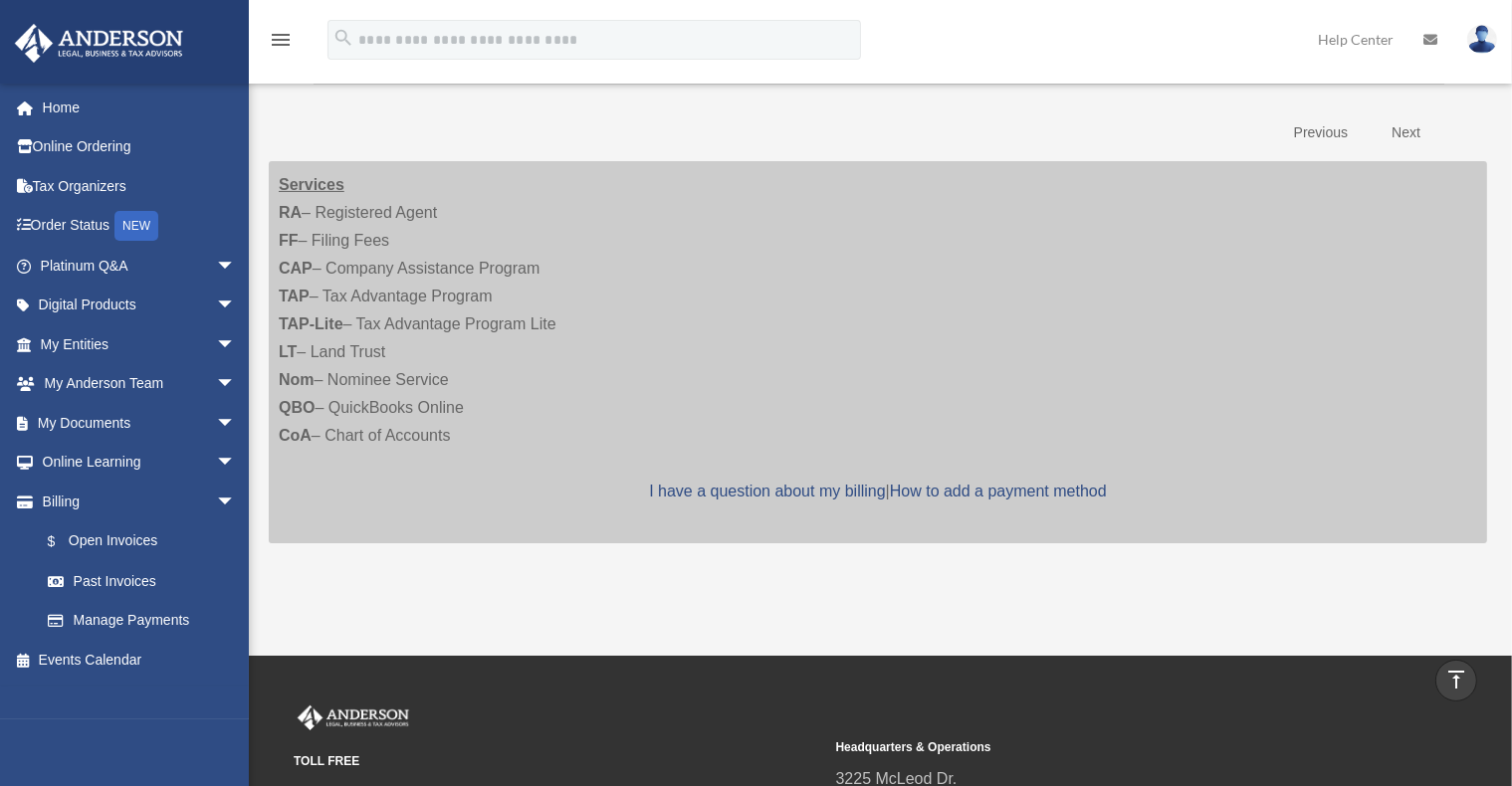 click at bounding box center [1482, 39] 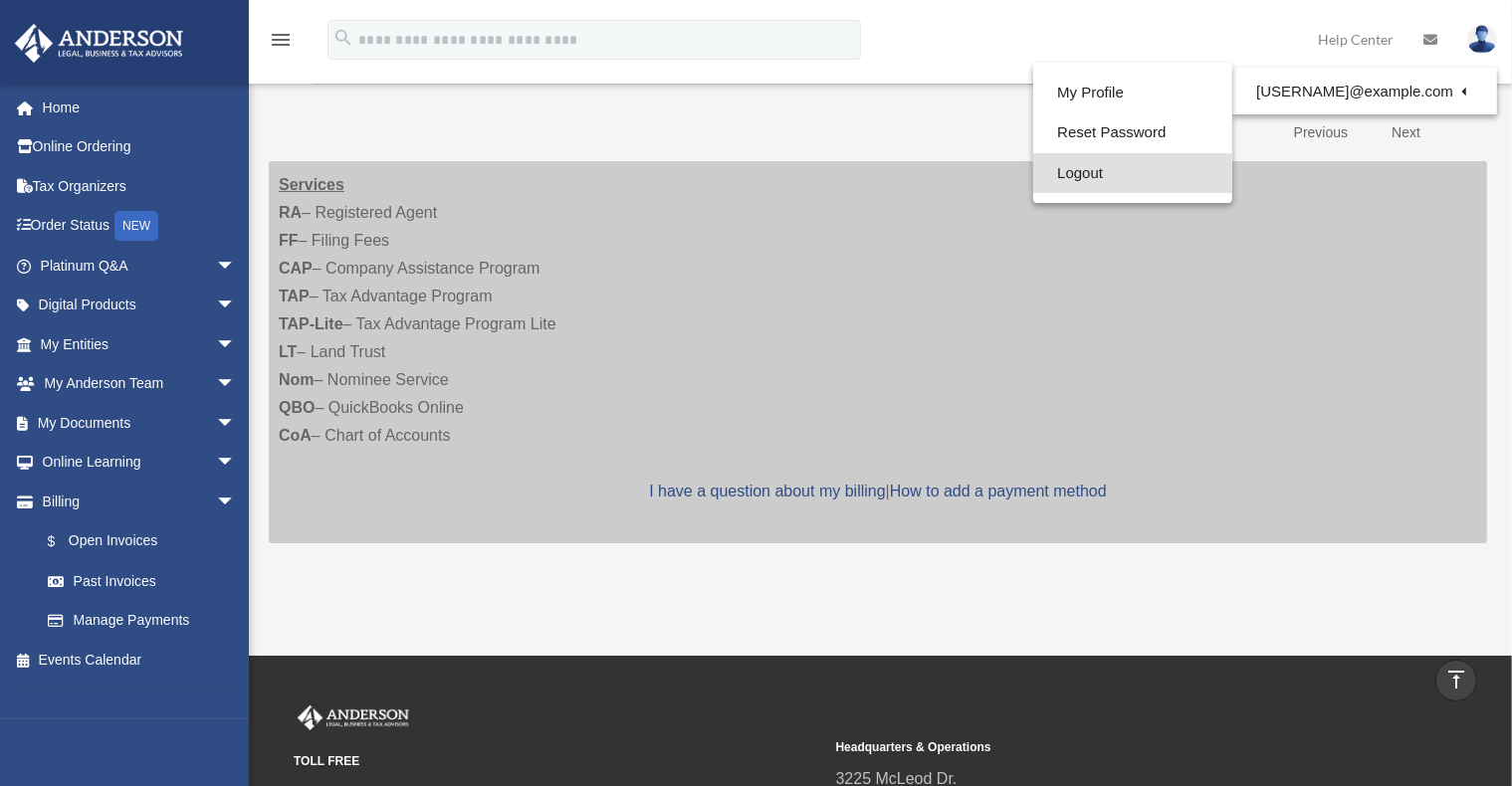 click on "Logout" at bounding box center [1133, 173] 